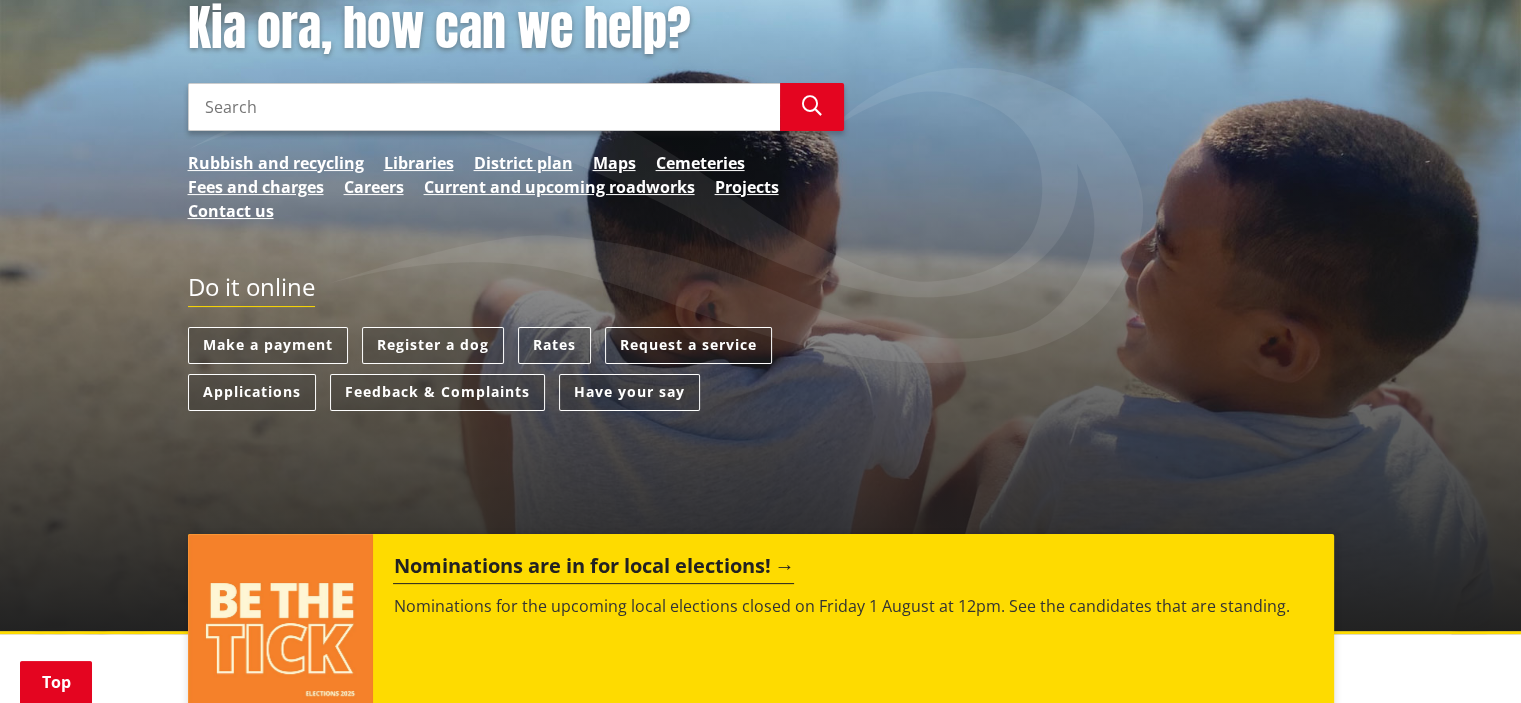 scroll, scrollTop: 200, scrollLeft: 0, axis: vertical 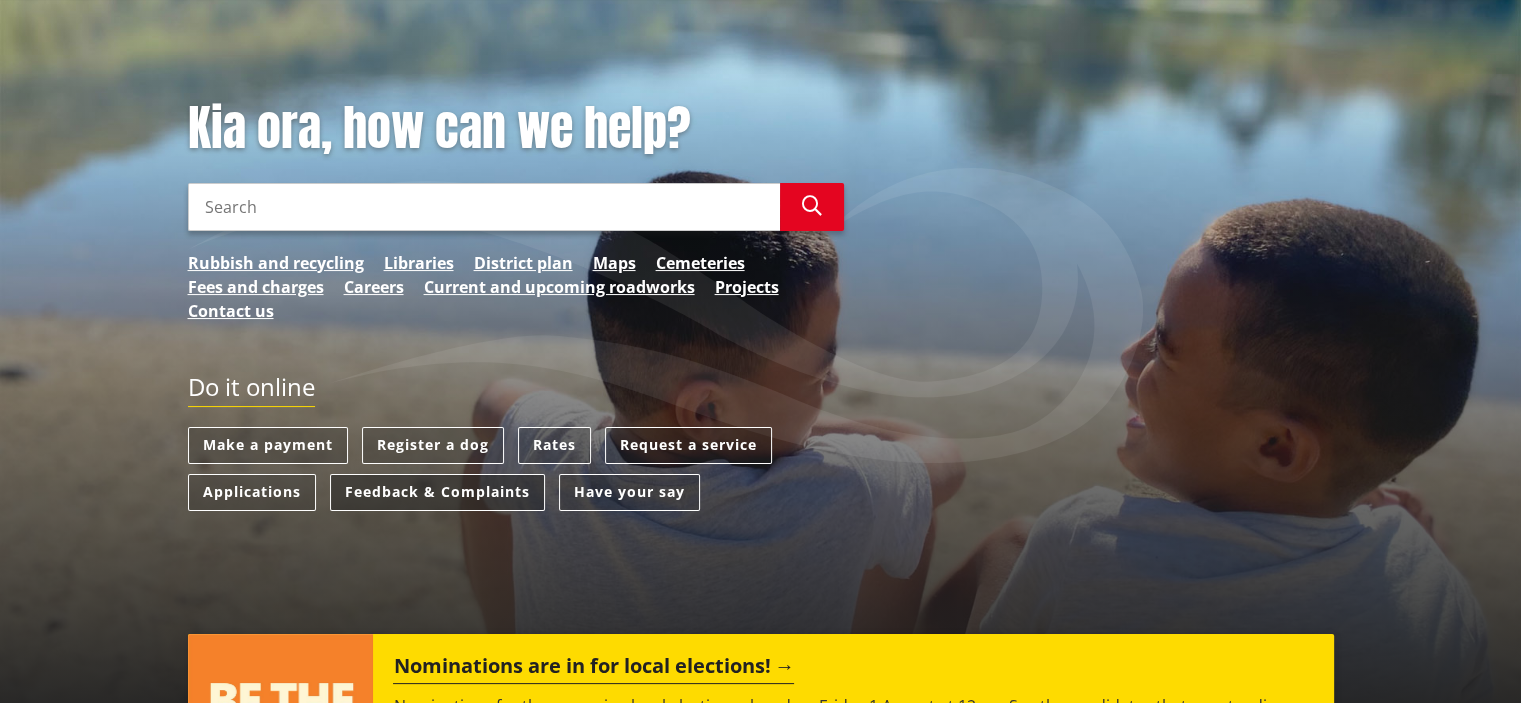 click on "Feedback & Complaints" at bounding box center (437, 492) 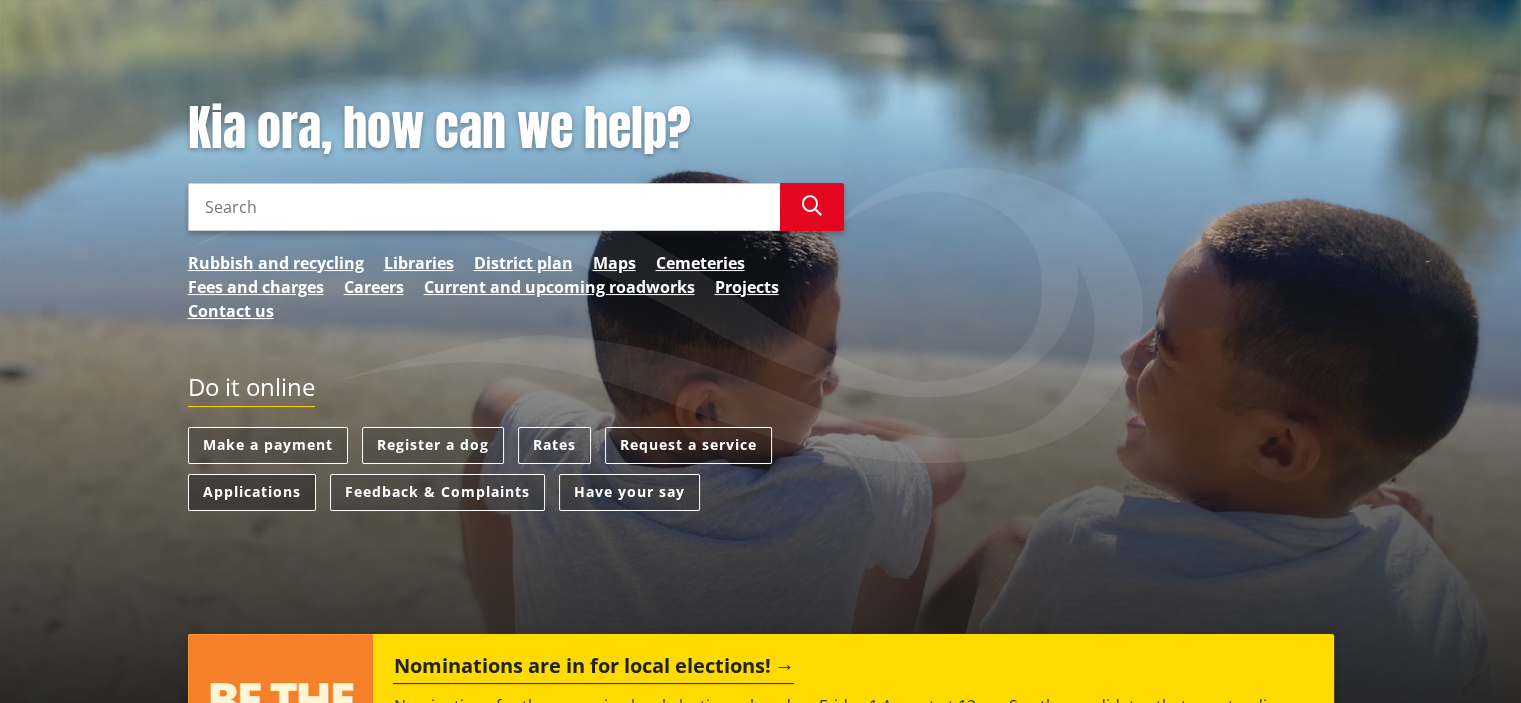click on "Applications" at bounding box center (252, 492) 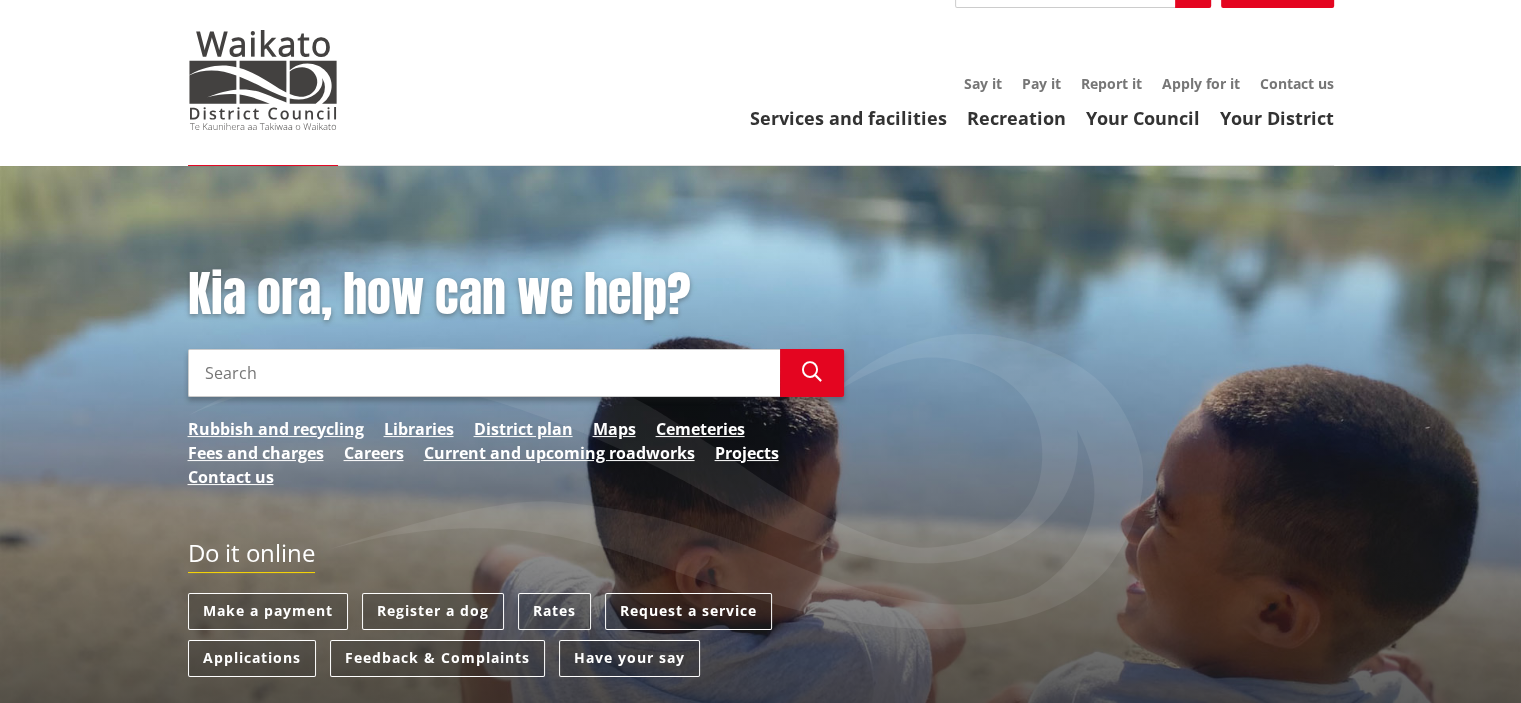 scroll, scrollTop: 0, scrollLeft: 0, axis: both 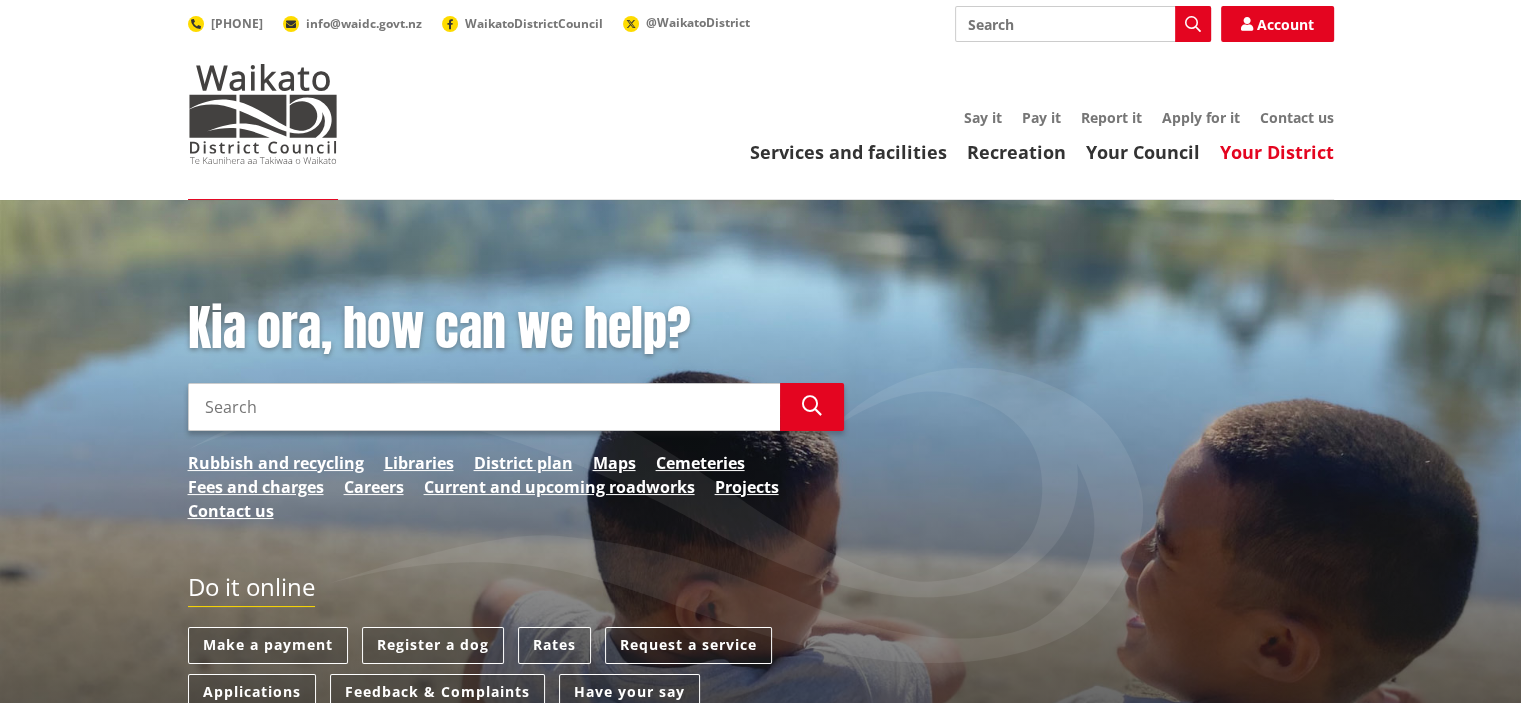 click on "Your District" at bounding box center [1277, 152] 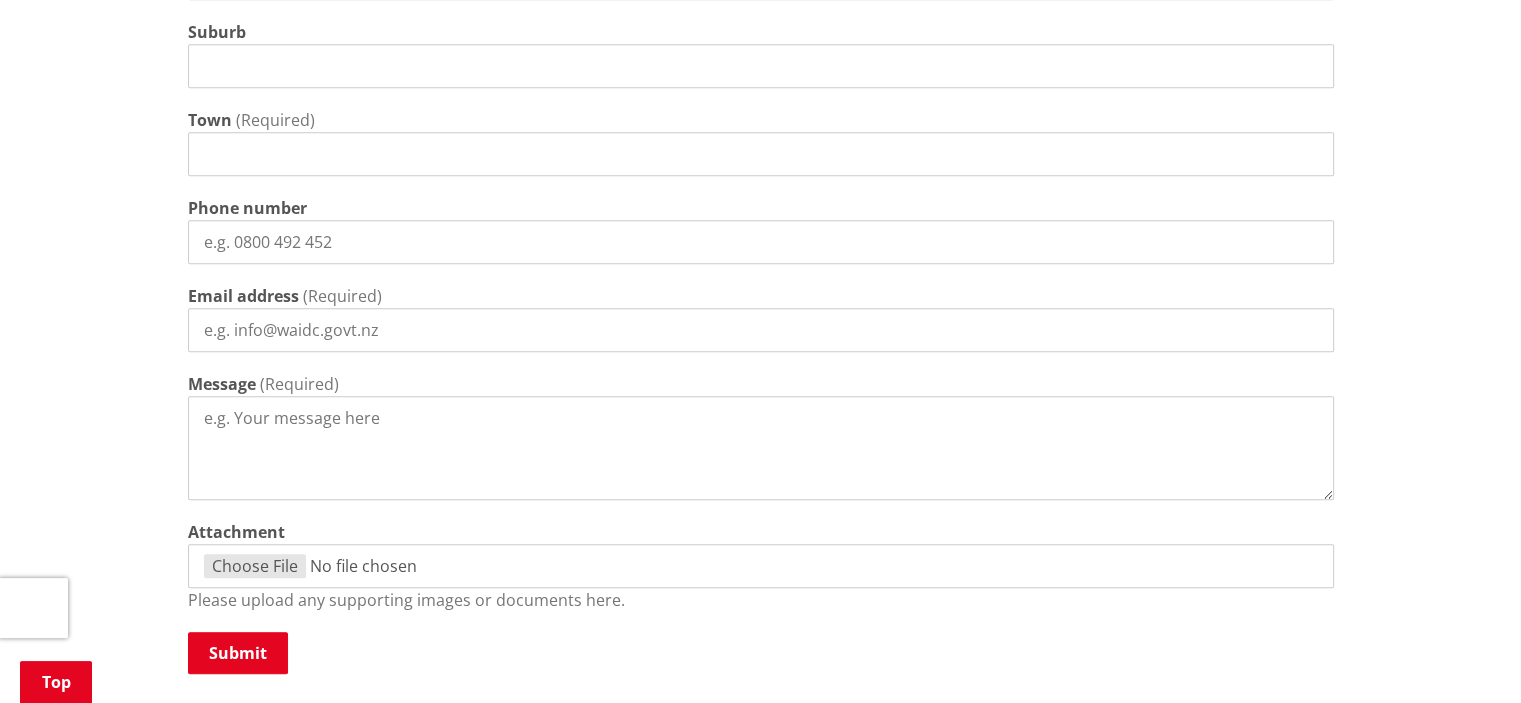 scroll, scrollTop: 1300, scrollLeft: 0, axis: vertical 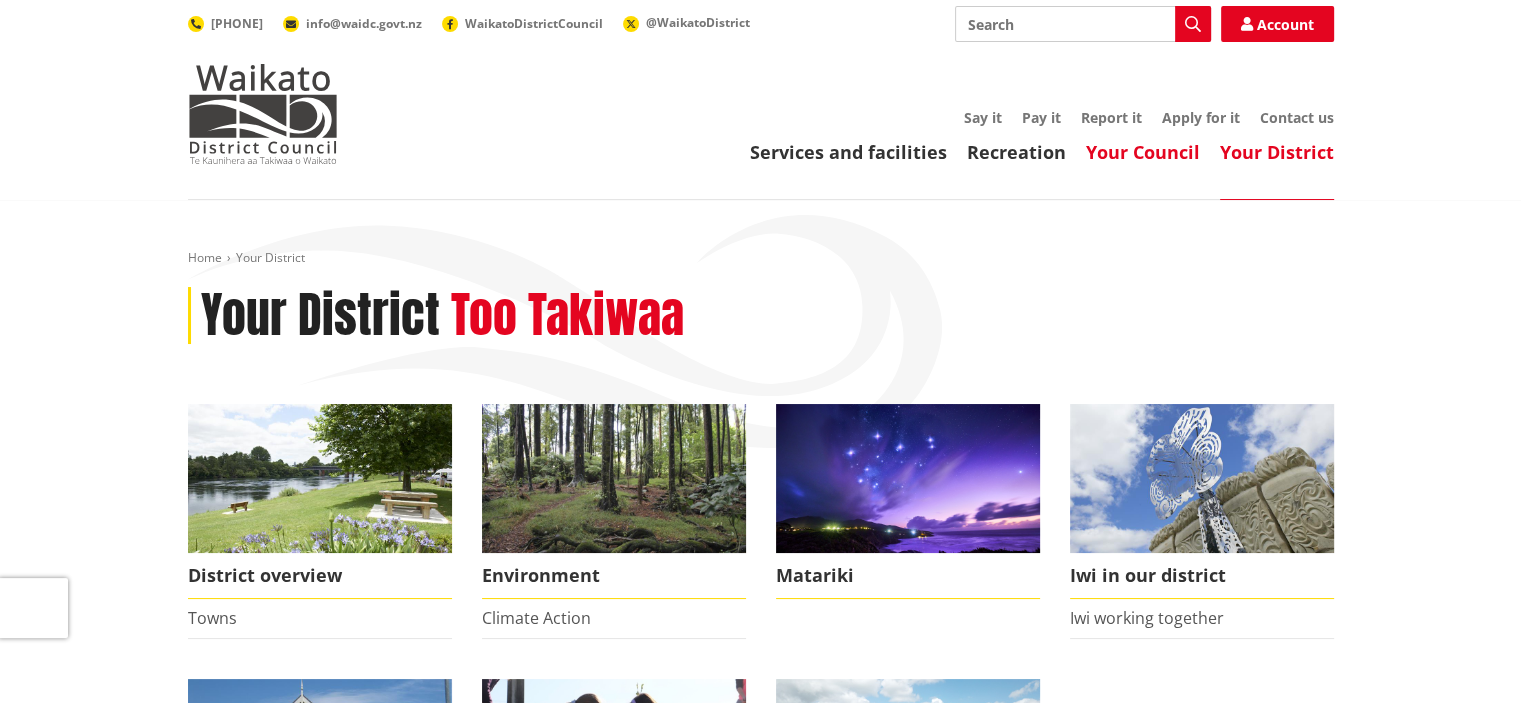 click on "Your Council" at bounding box center (1143, 152) 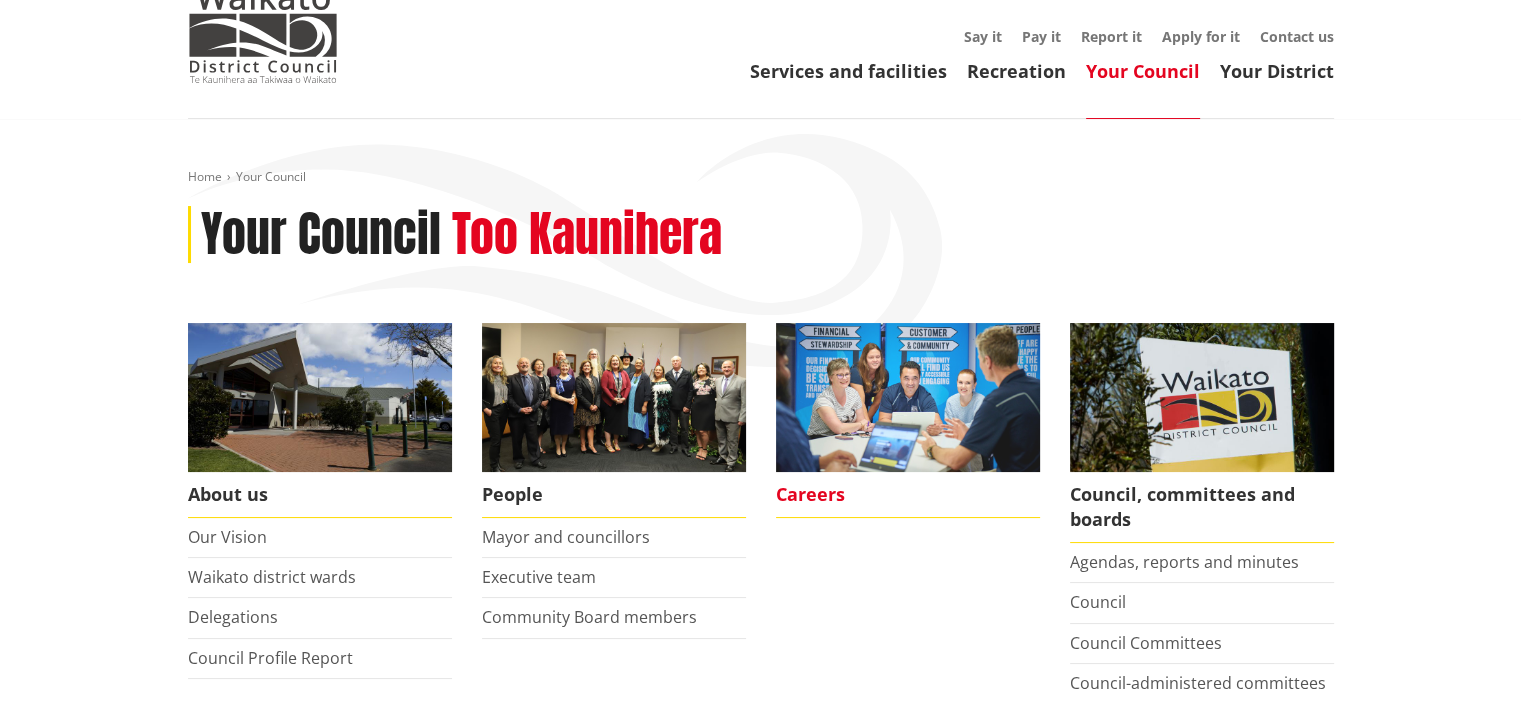 scroll, scrollTop: 200, scrollLeft: 0, axis: vertical 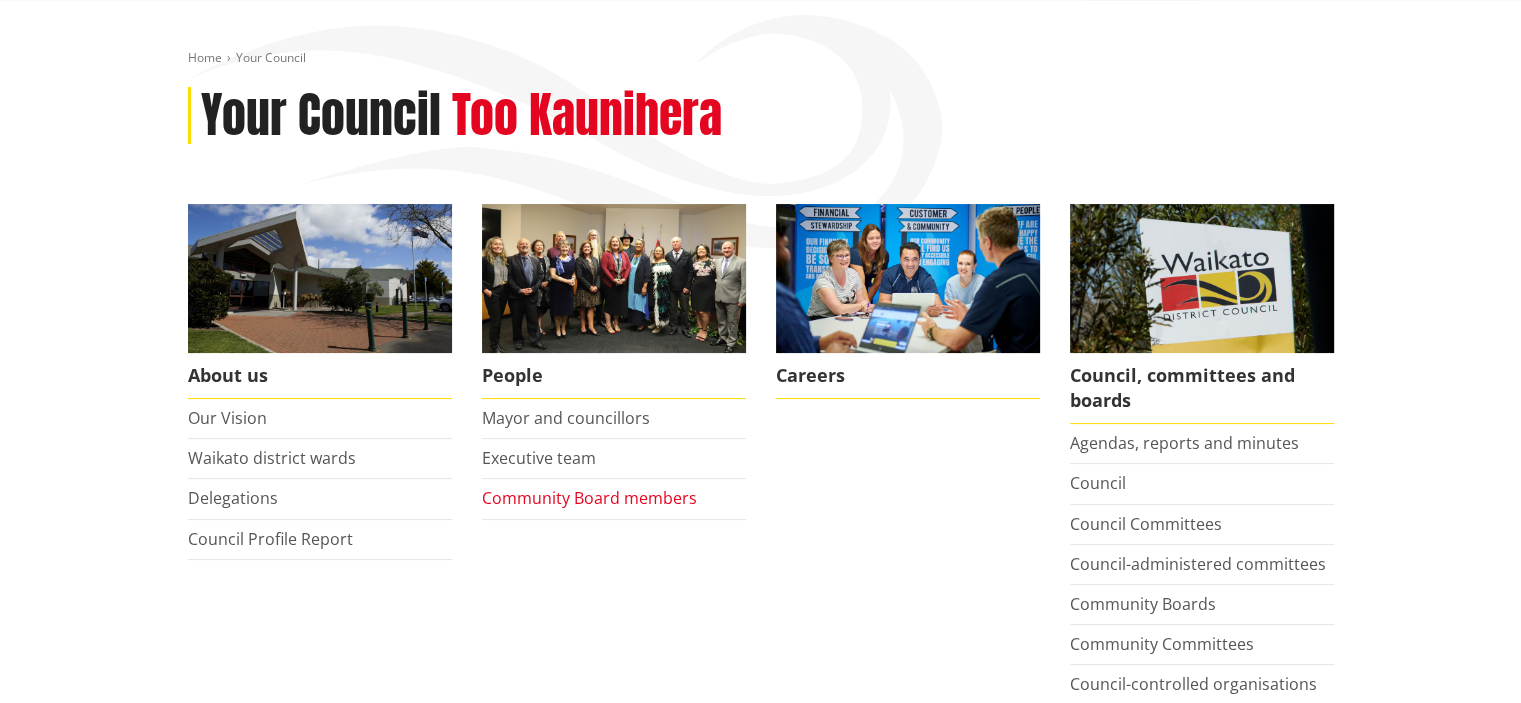 click on "Community Board members" at bounding box center [589, 498] 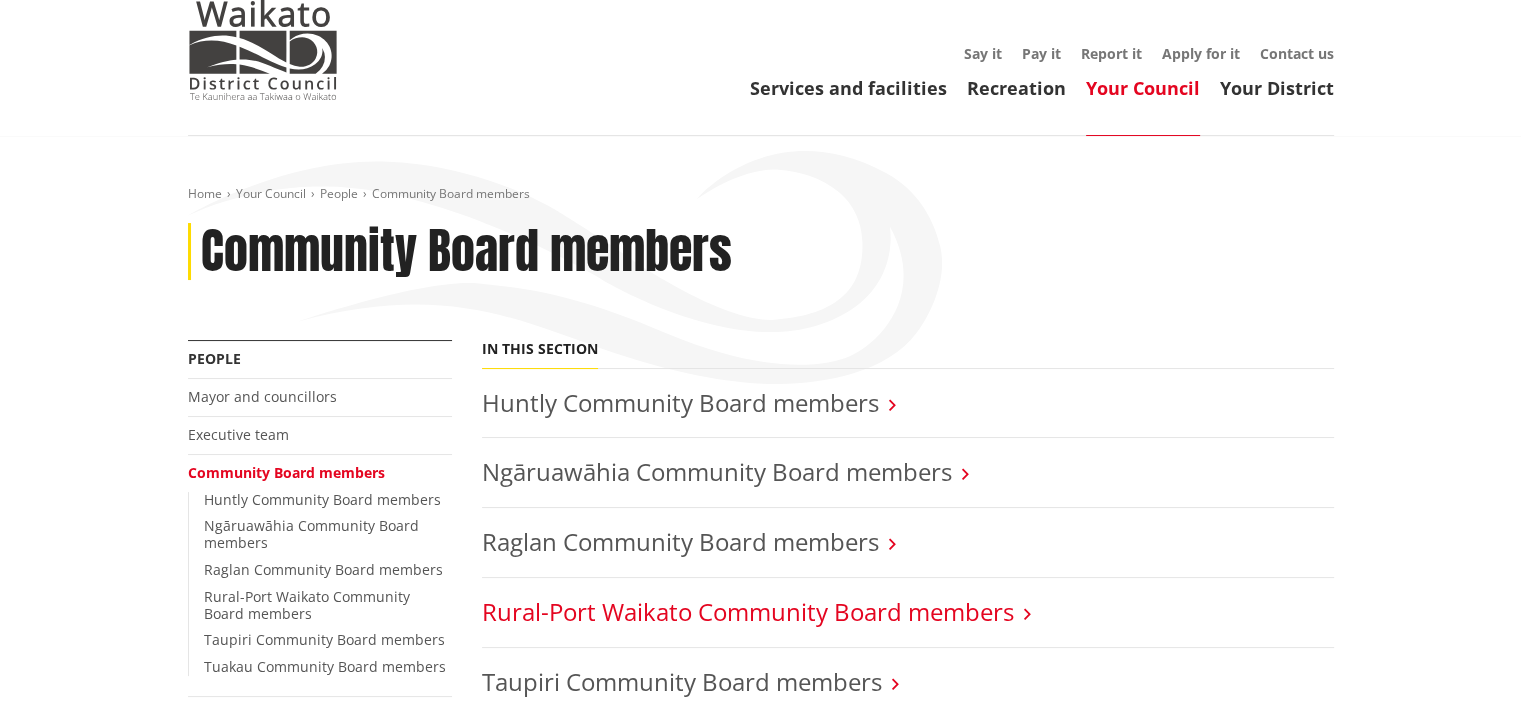 scroll, scrollTop: 200, scrollLeft: 0, axis: vertical 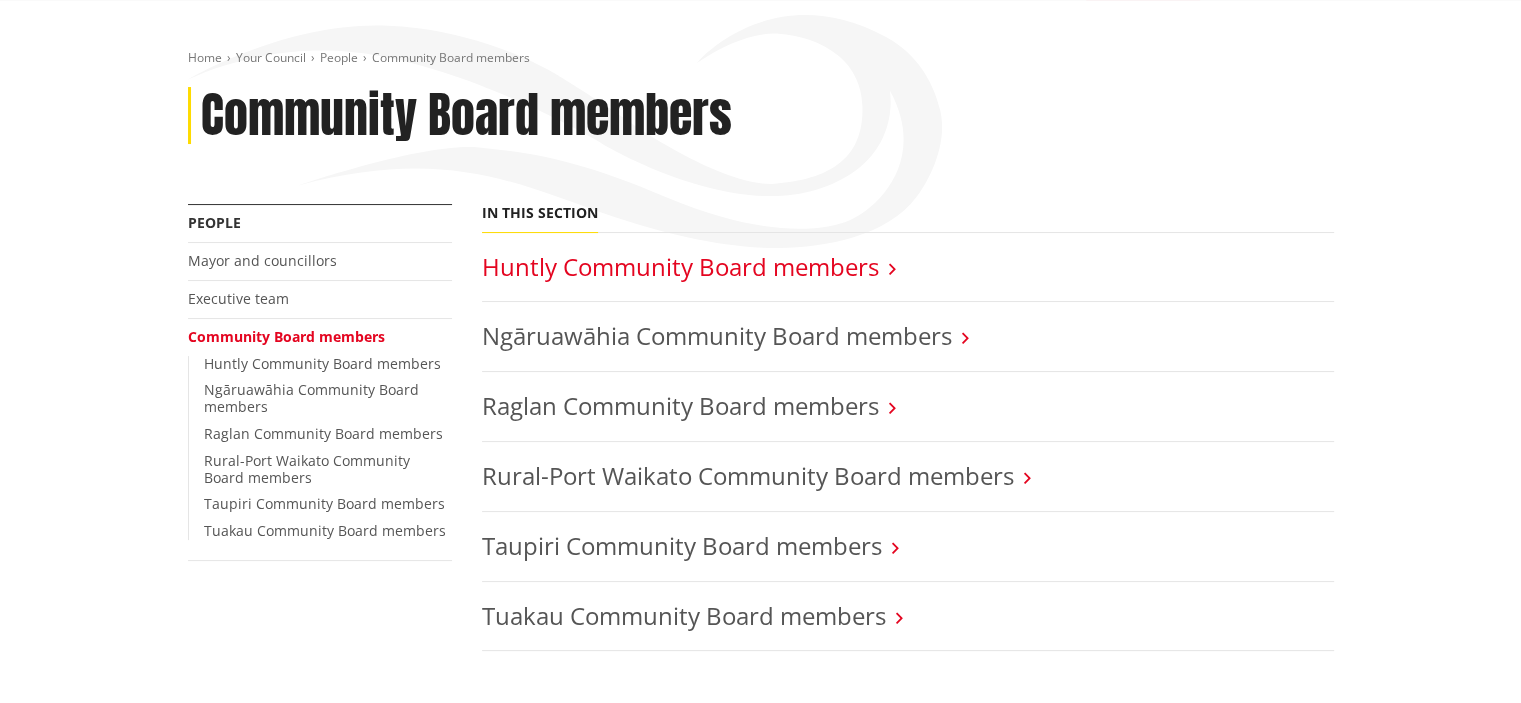 click on "Huntly Community Board members" at bounding box center [680, 266] 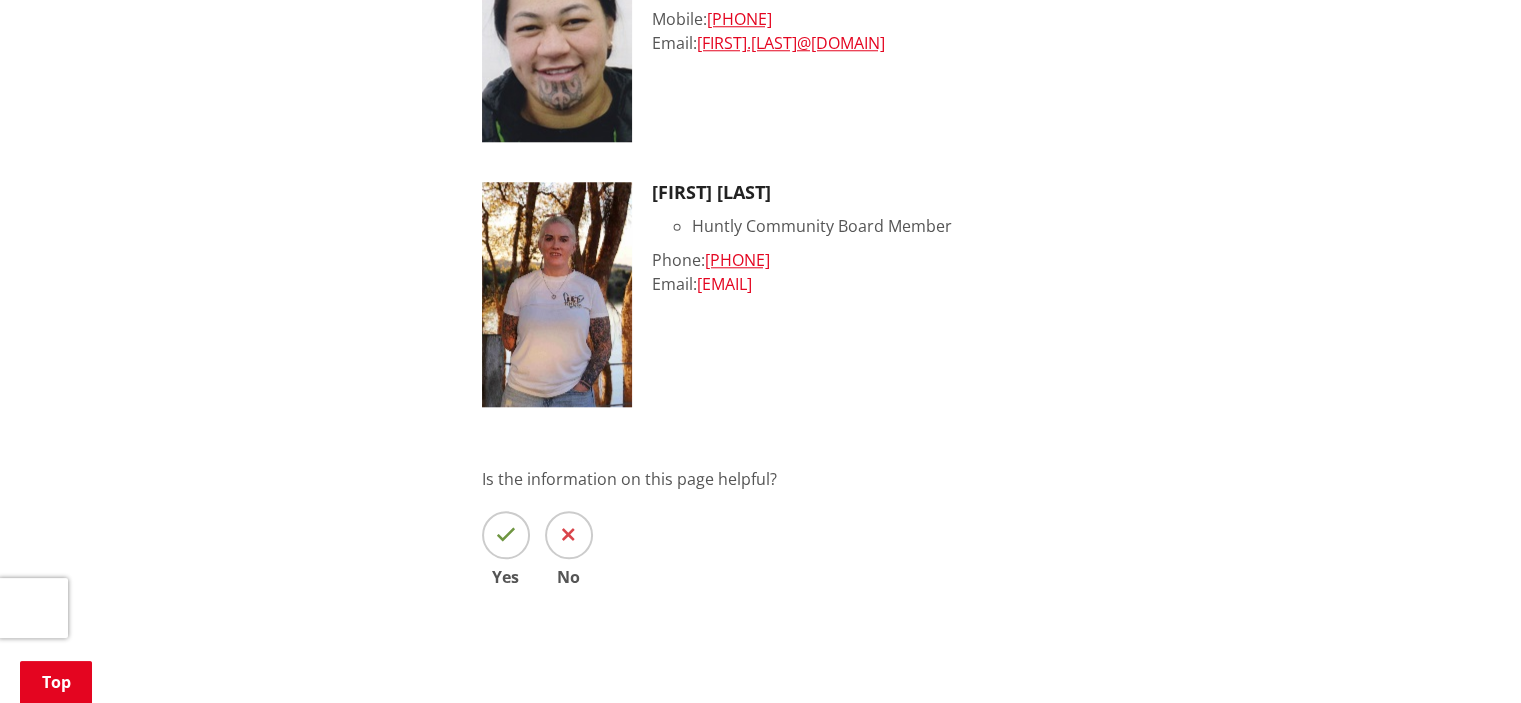 scroll, scrollTop: 1900, scrollLeft: 0, axis: vertical 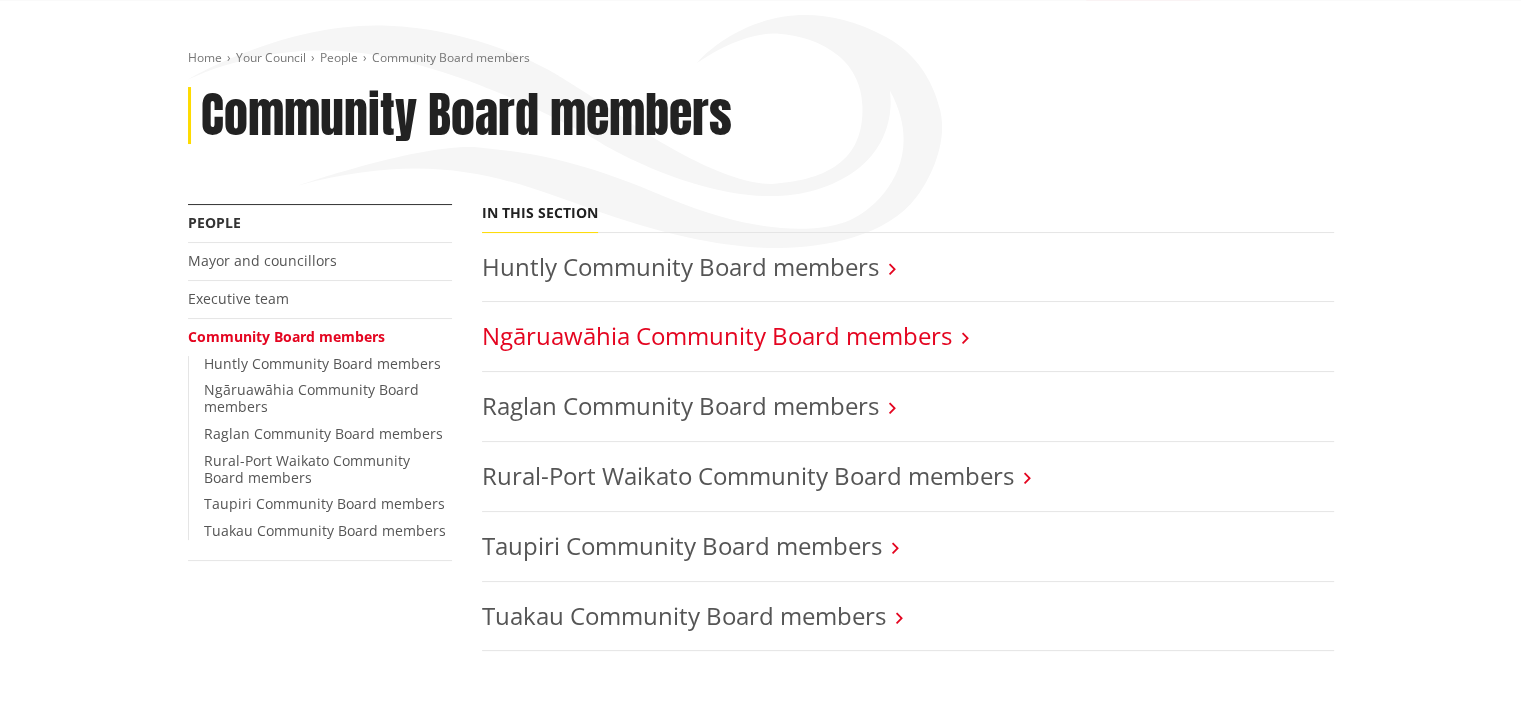 click on "Ngāruawāhia Community Board members" at bounding box center (717, 335) 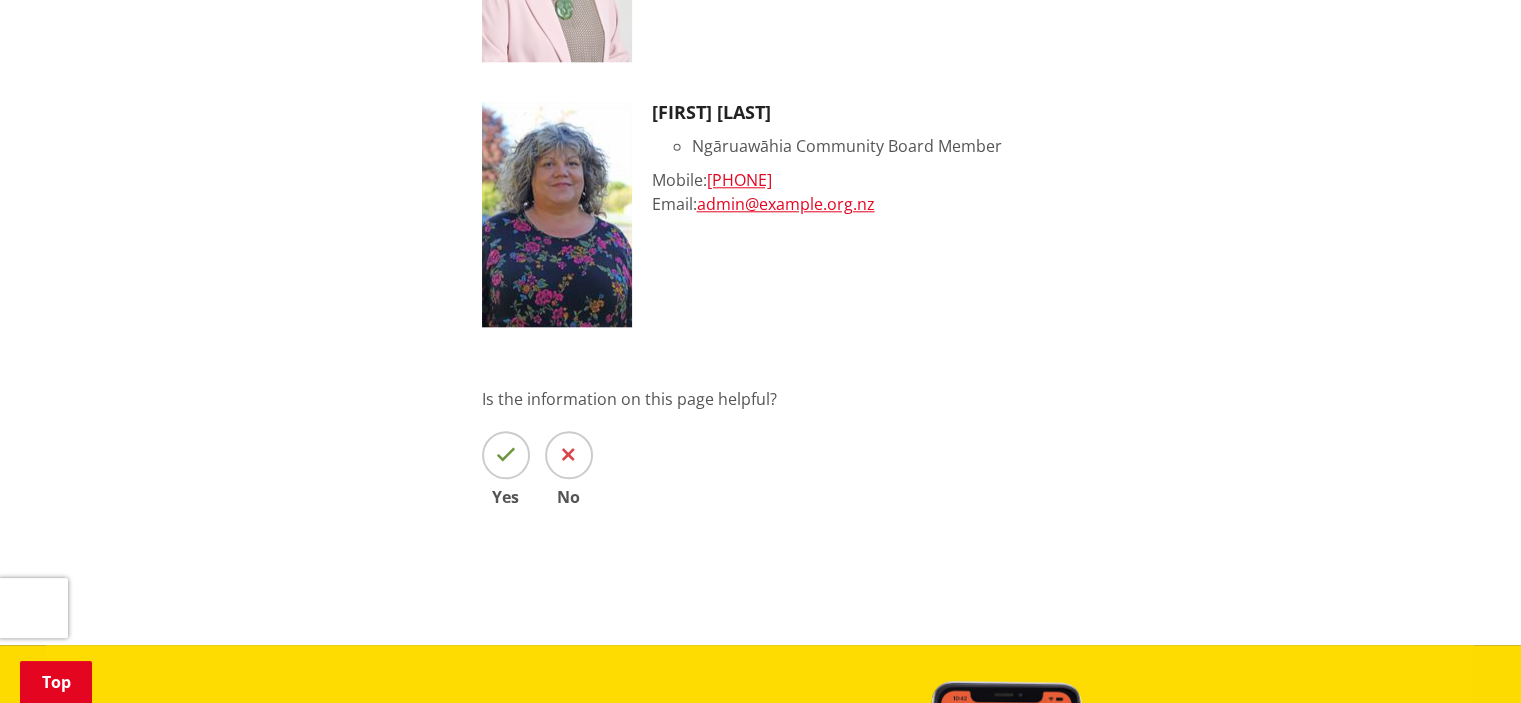 scroll, scrollTop: 2100, scrollLeft: 0, axis: vertical 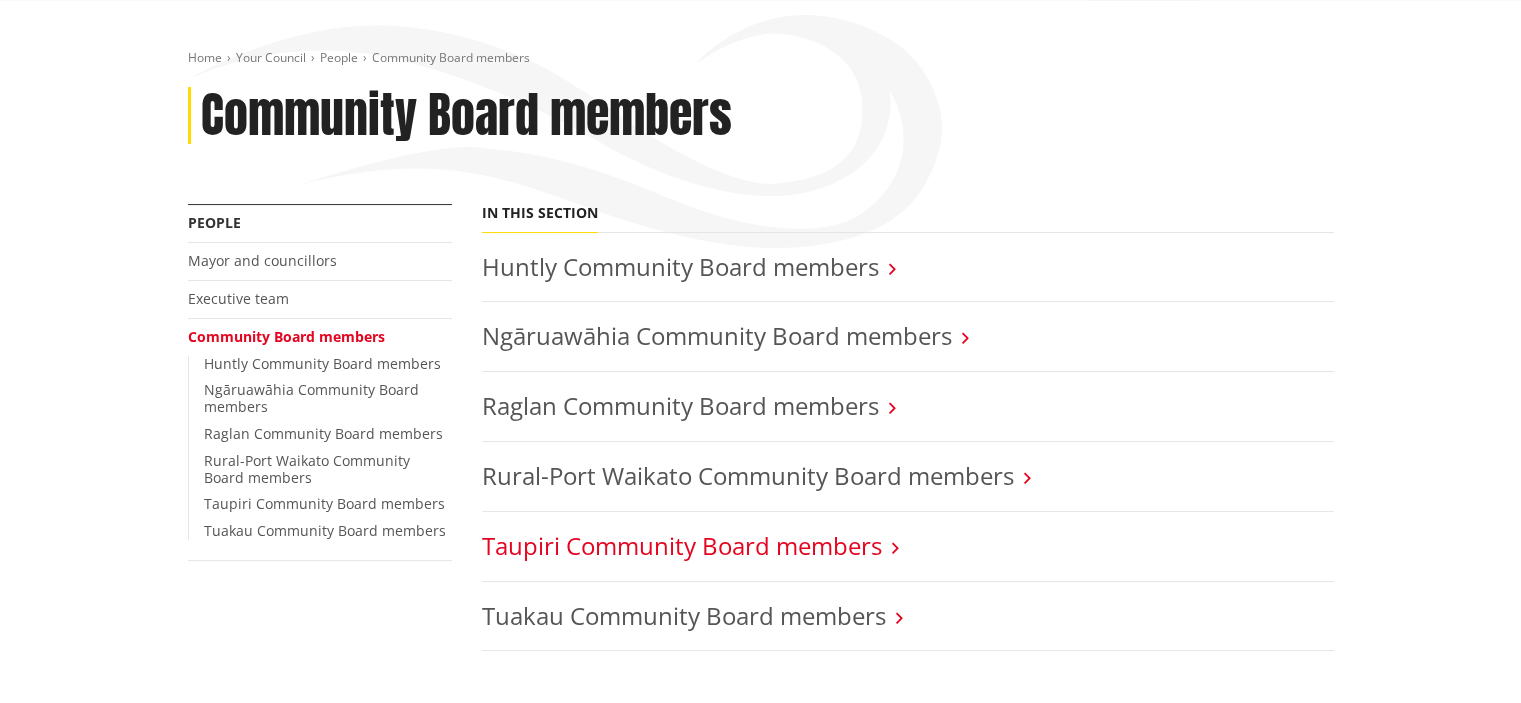 click on "Taupiri Community Board members" at bounding box center (682, 545) 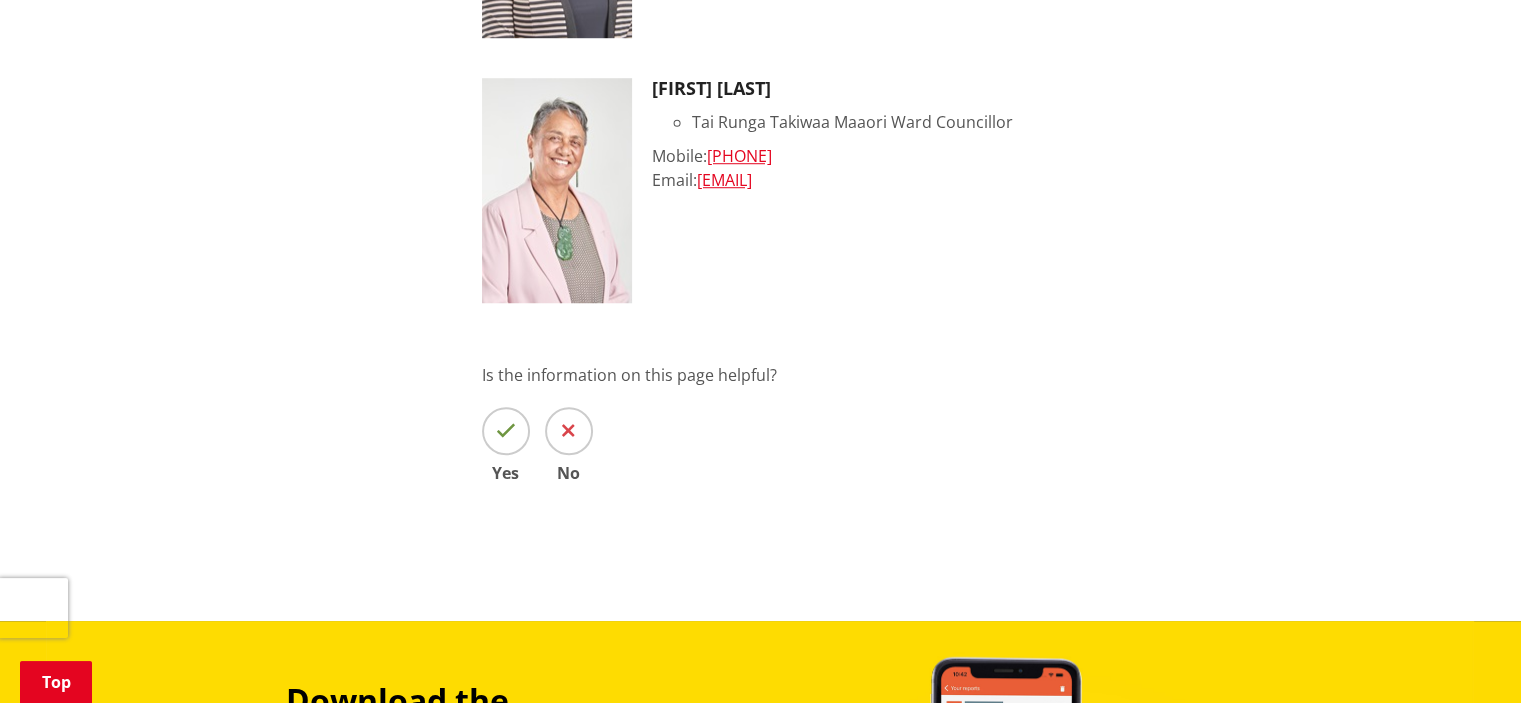 scroll, scrollTop: 1500, scrollLeft: 0, axis: vertical 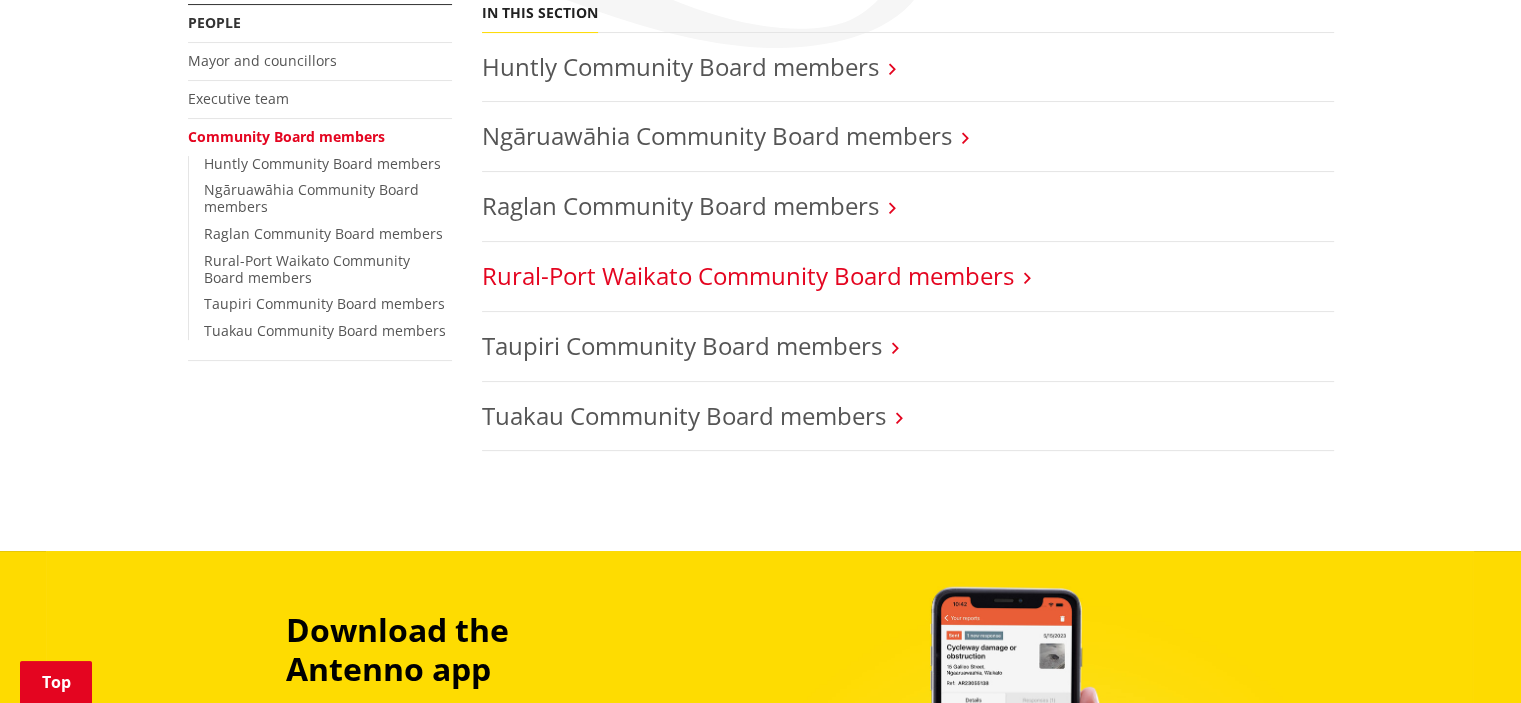 click on "Rural-Port Waikato Community Board members" at bounding box center [748, 275] 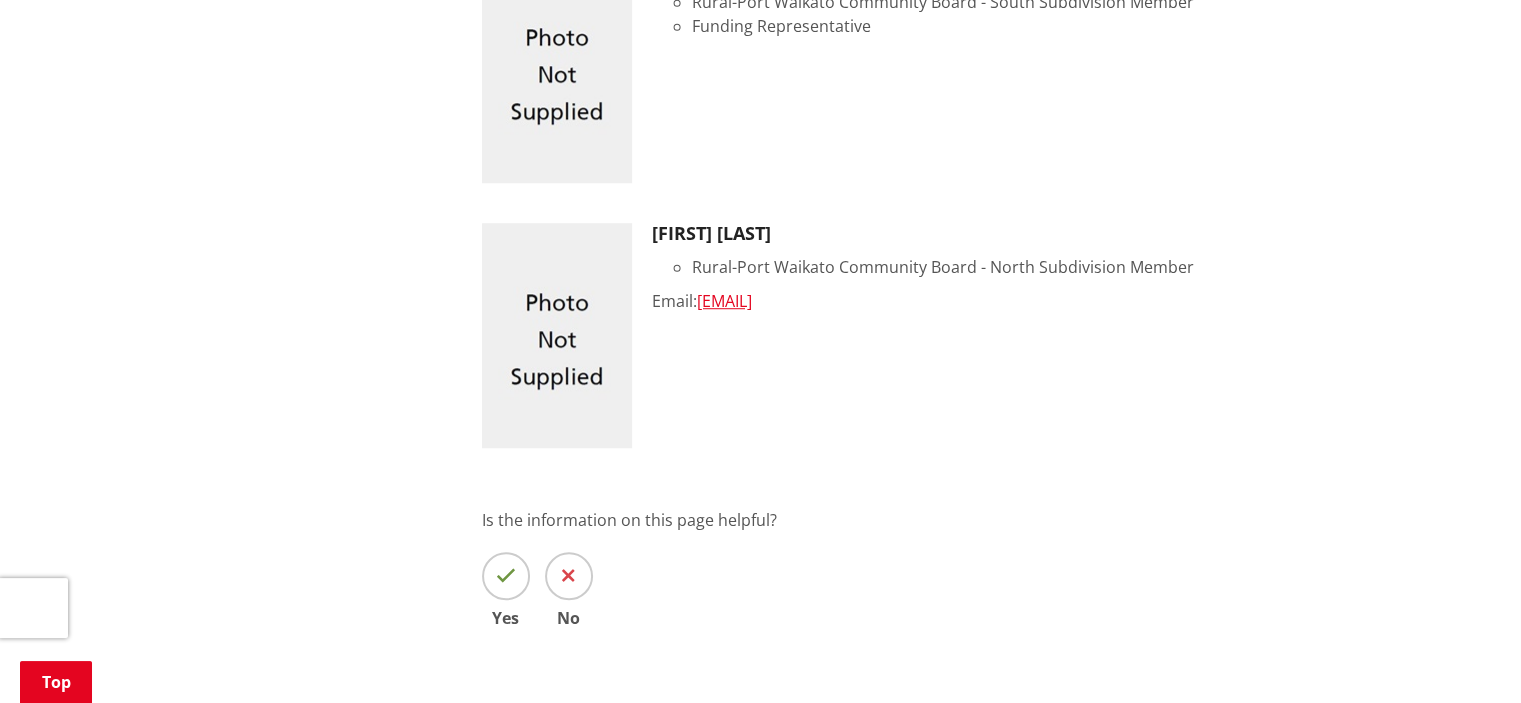 scroll, scrollTop: 1400, scrollLeft: 0, axis: vertical 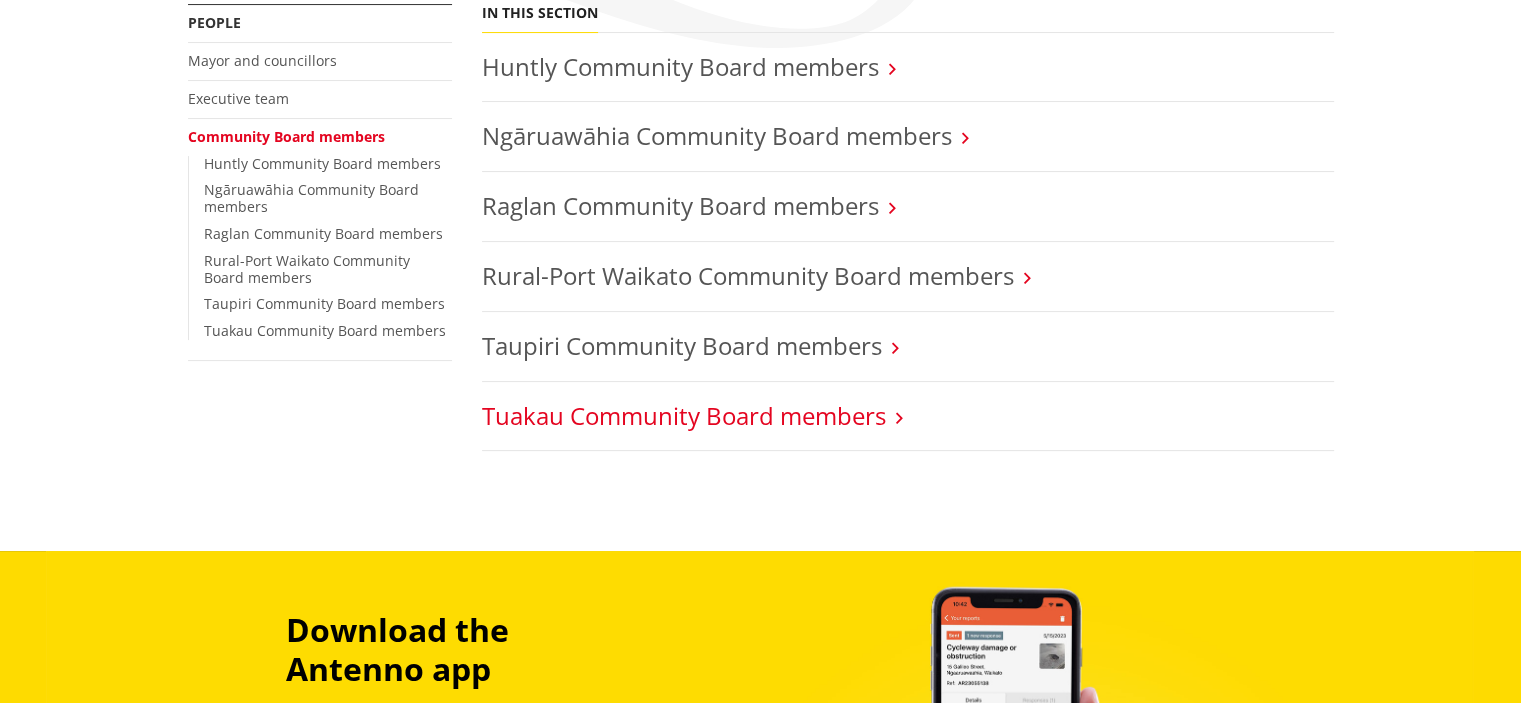 click on "Tuakau Community Board members" at bounding box center (684, 415) 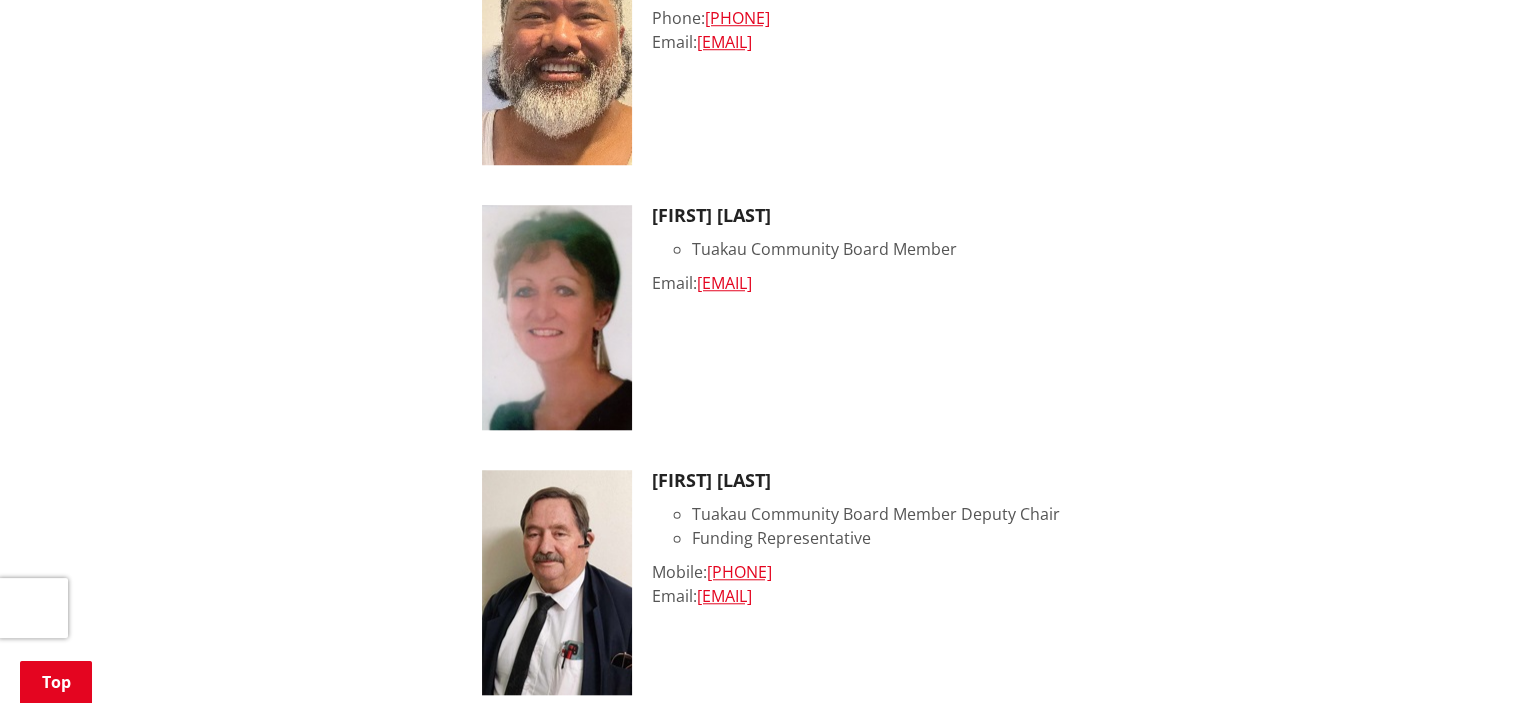 scroll, scrollTop: 1600, scrollLeft: 0, axis: vertical 